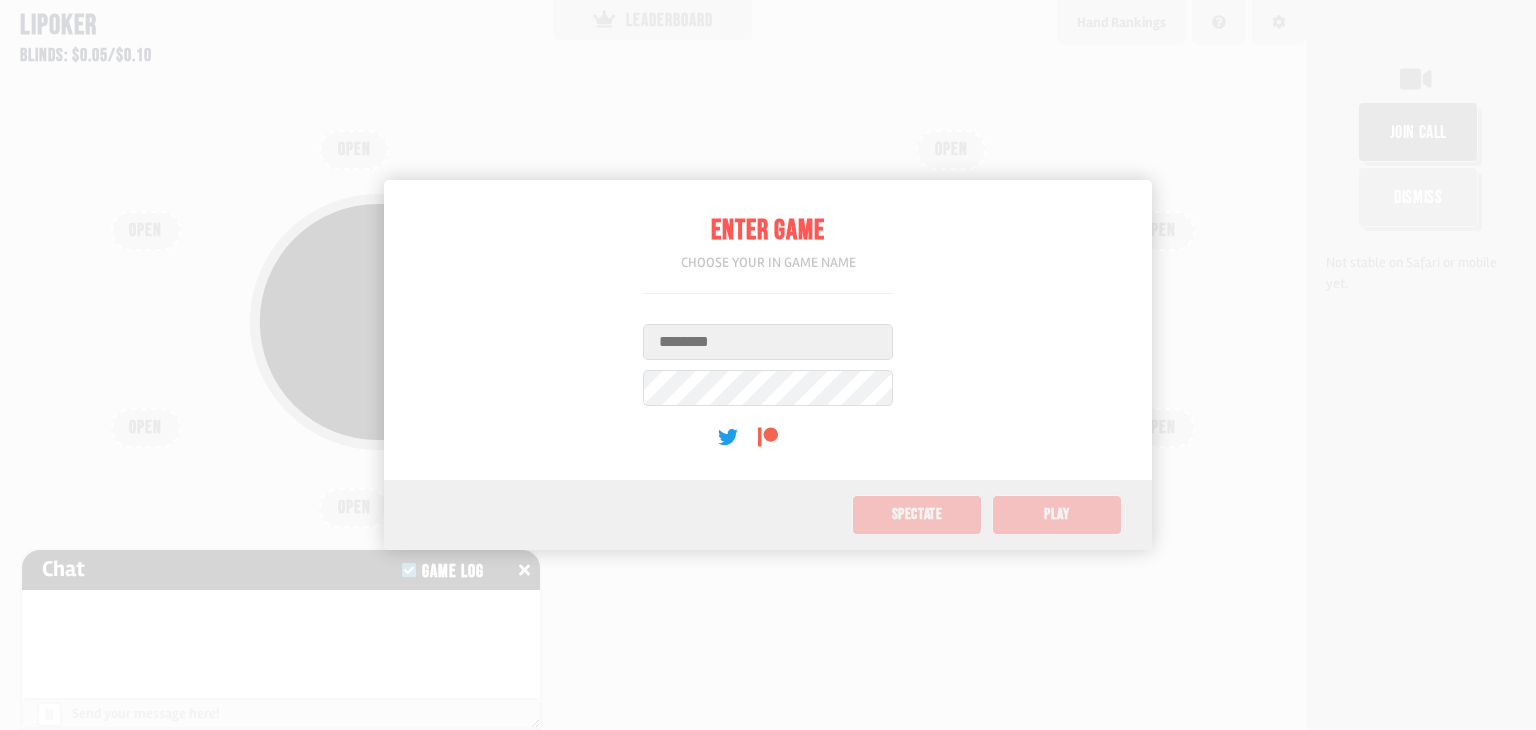 scroll, scrollTop: 0, scrollLeft: 0, axis: both 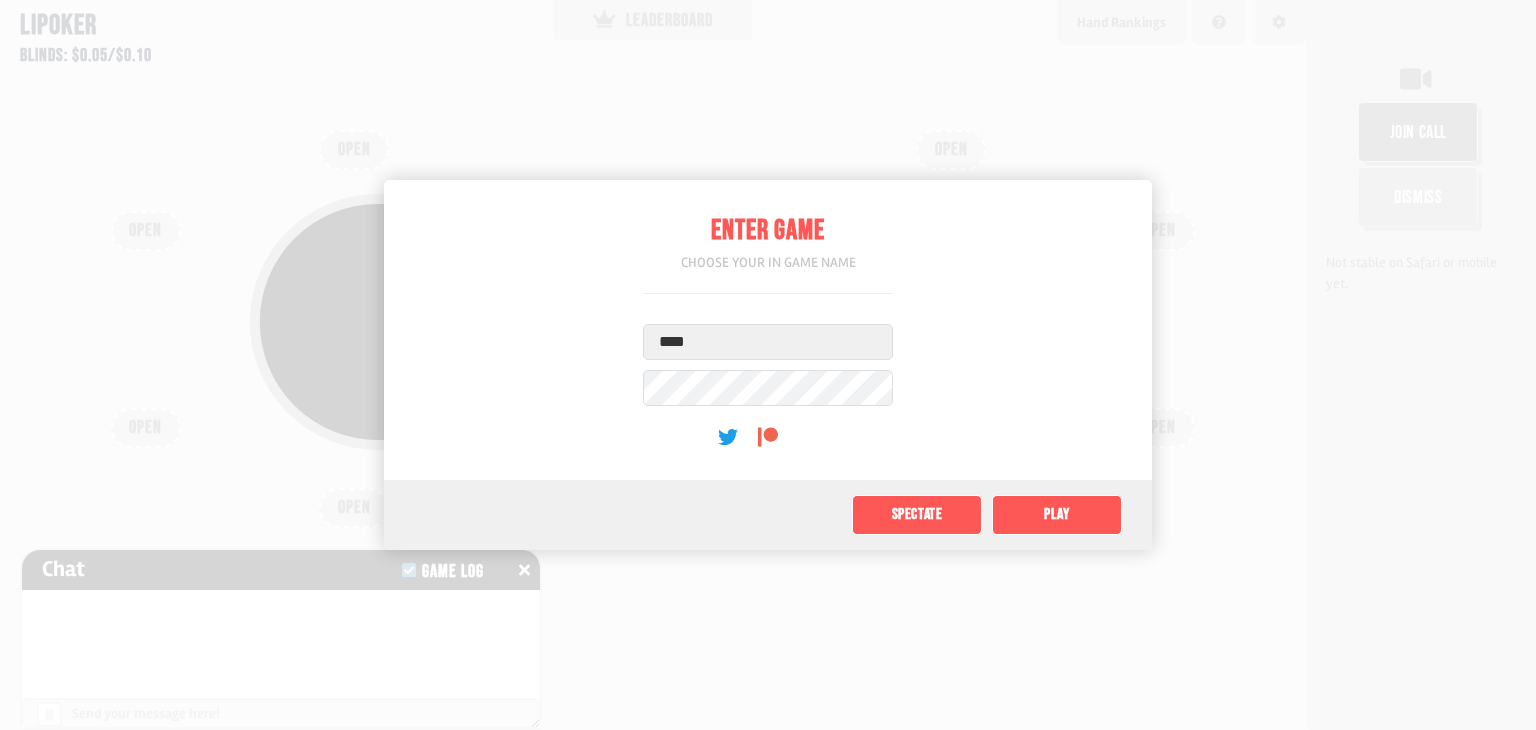 type on "****" 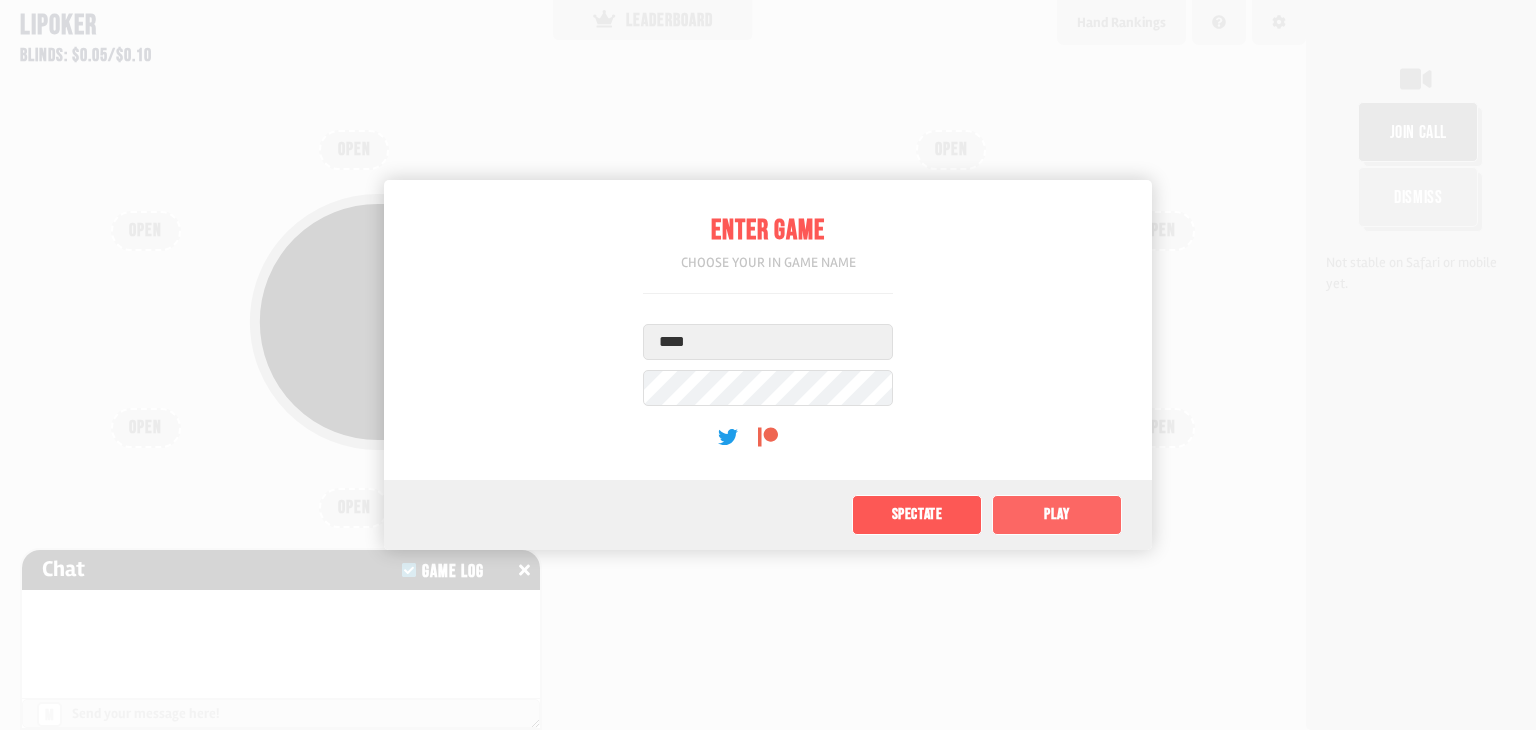 click on "Play" 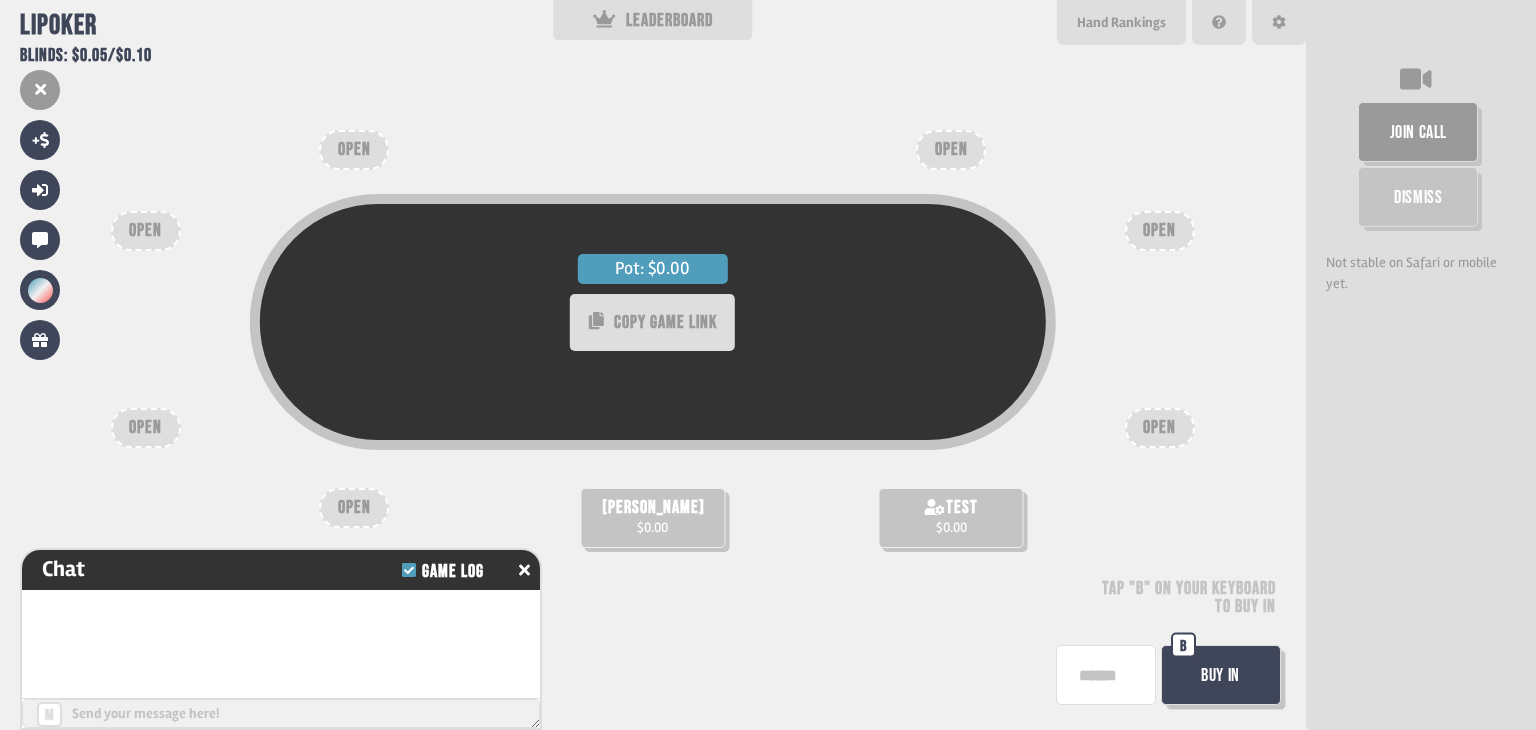 click on "jake $0.00" at bounding box center [652, 518] 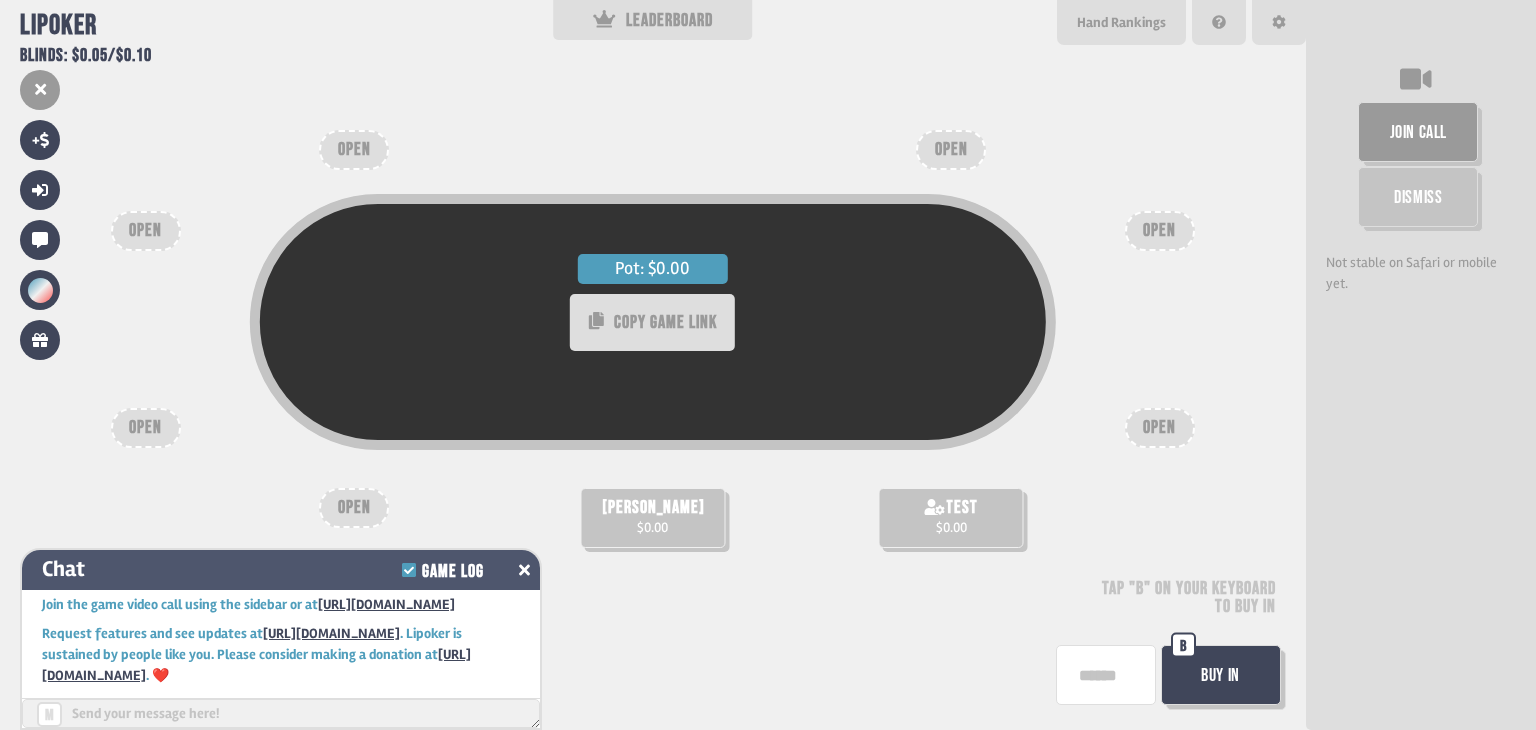 click 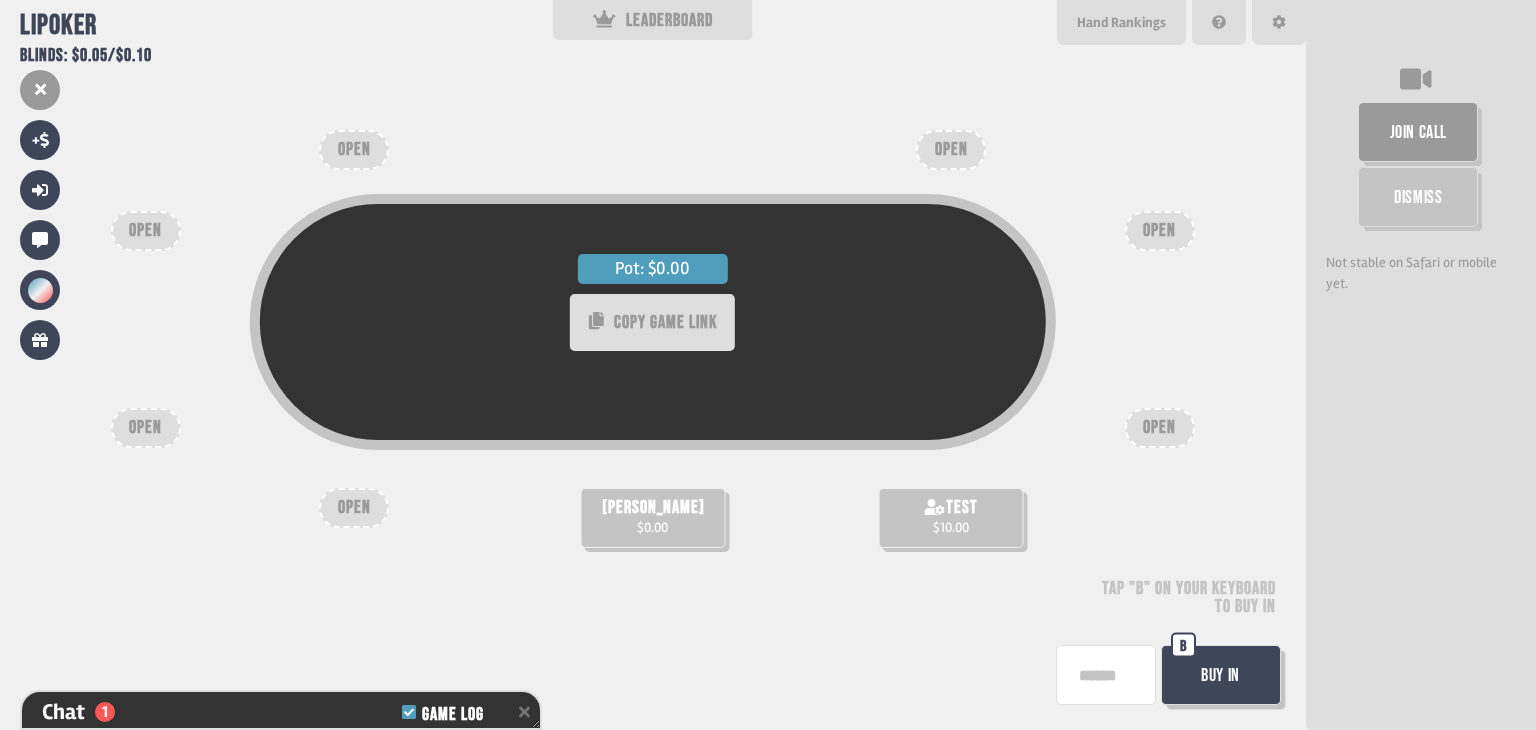 click on "jake $0.00" at bounding box center (652, 518) 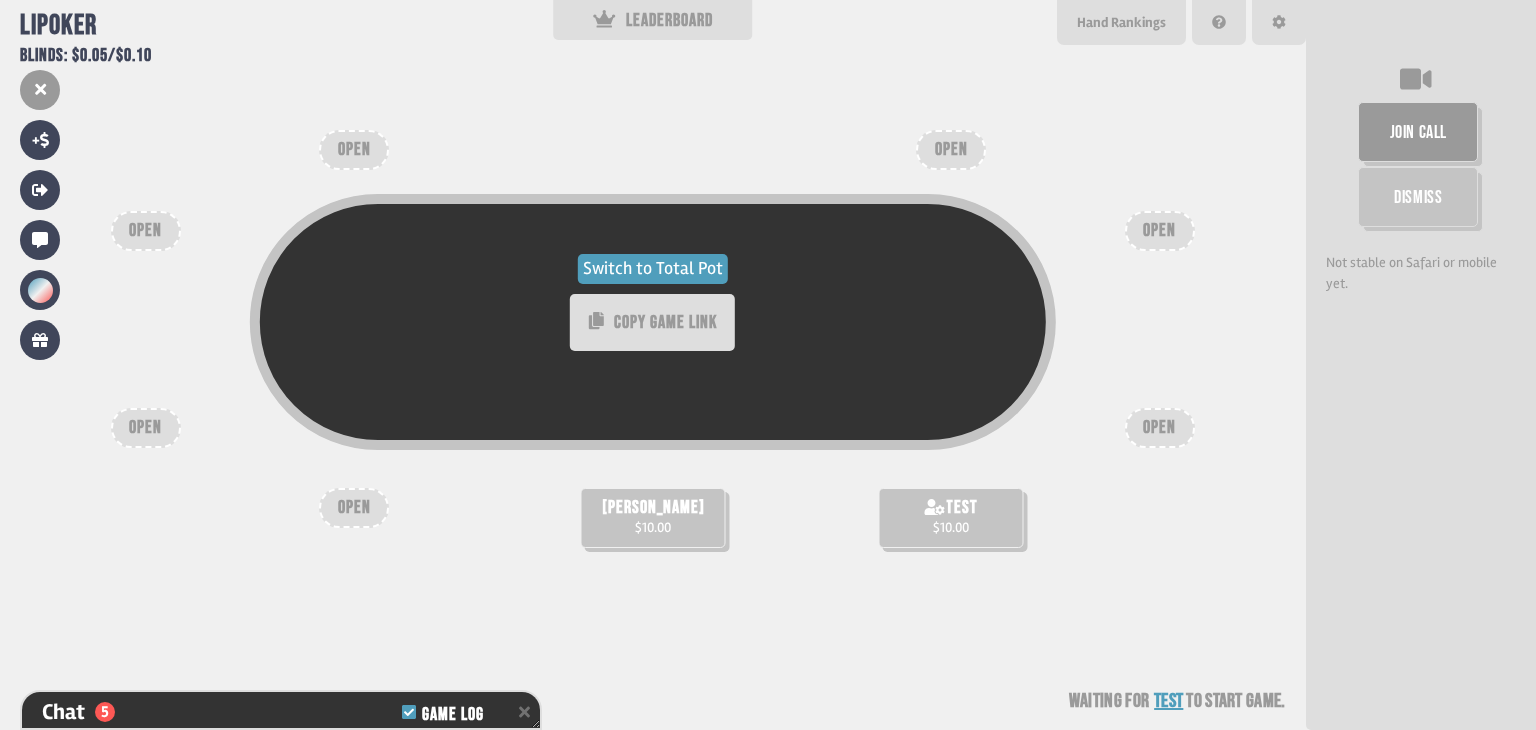 click on "Switch to Total Pot" at bounding box center (653, 269) 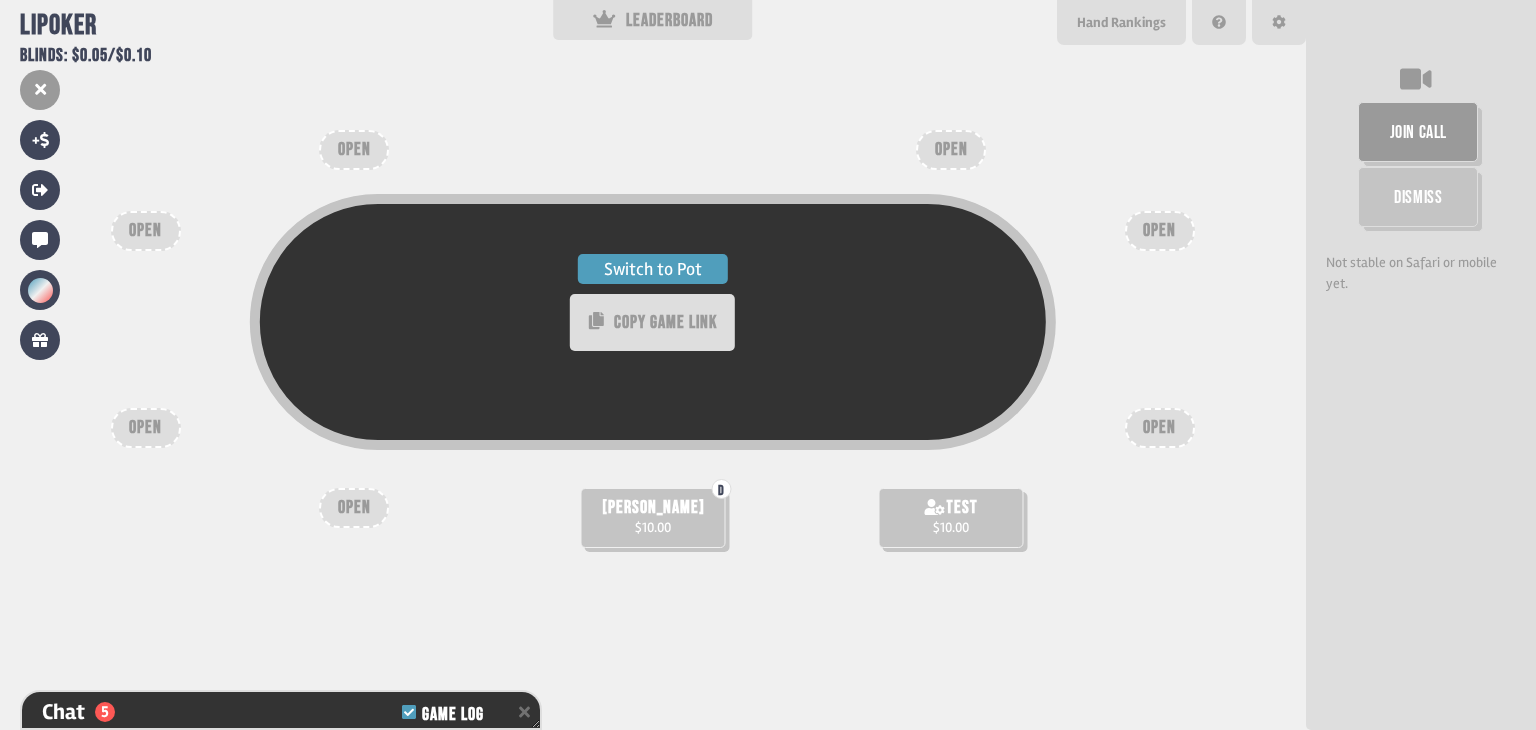 click on "Switch to Pot" at bounding box center (653, 269) 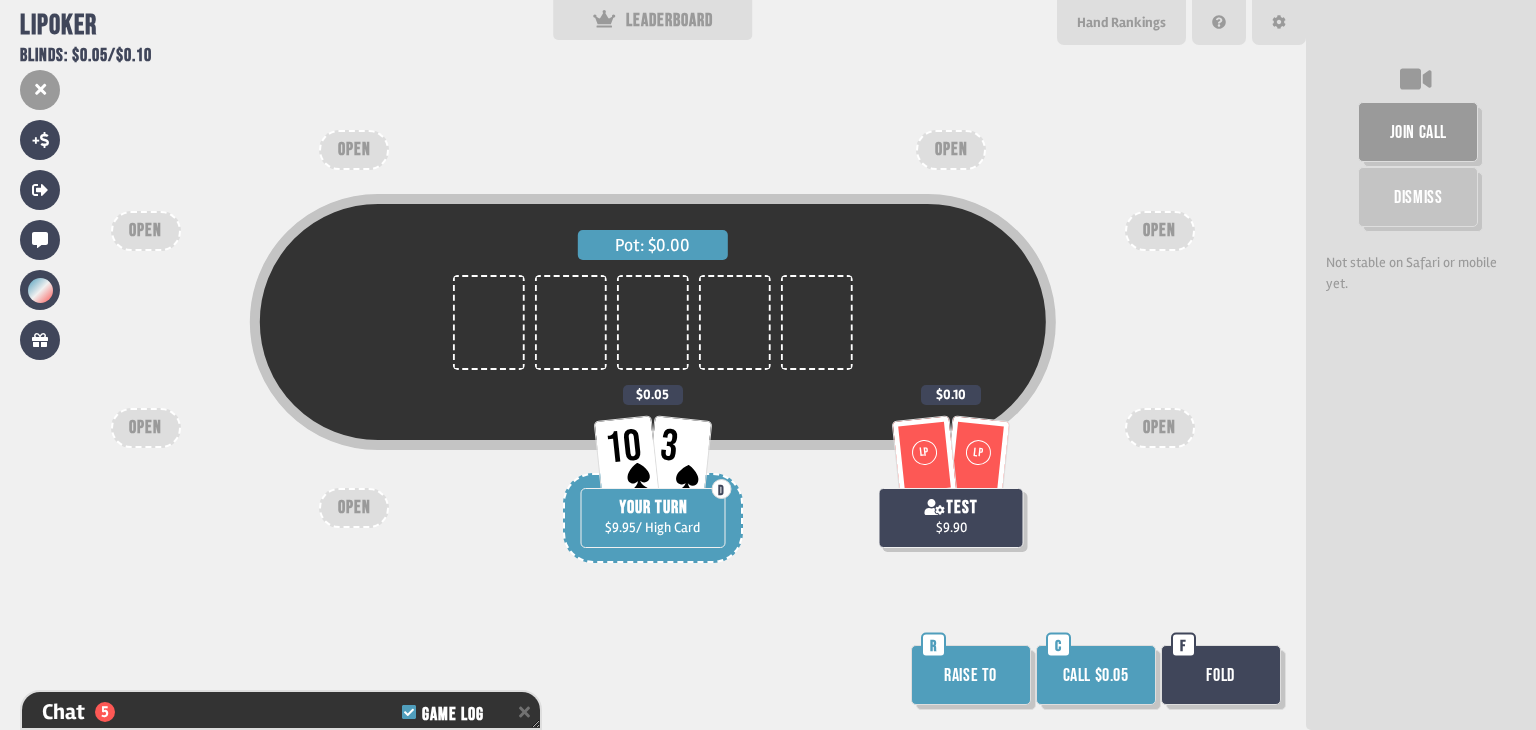 scroll, scrollTop: 98, scrollLeft: 0, axis: vertical 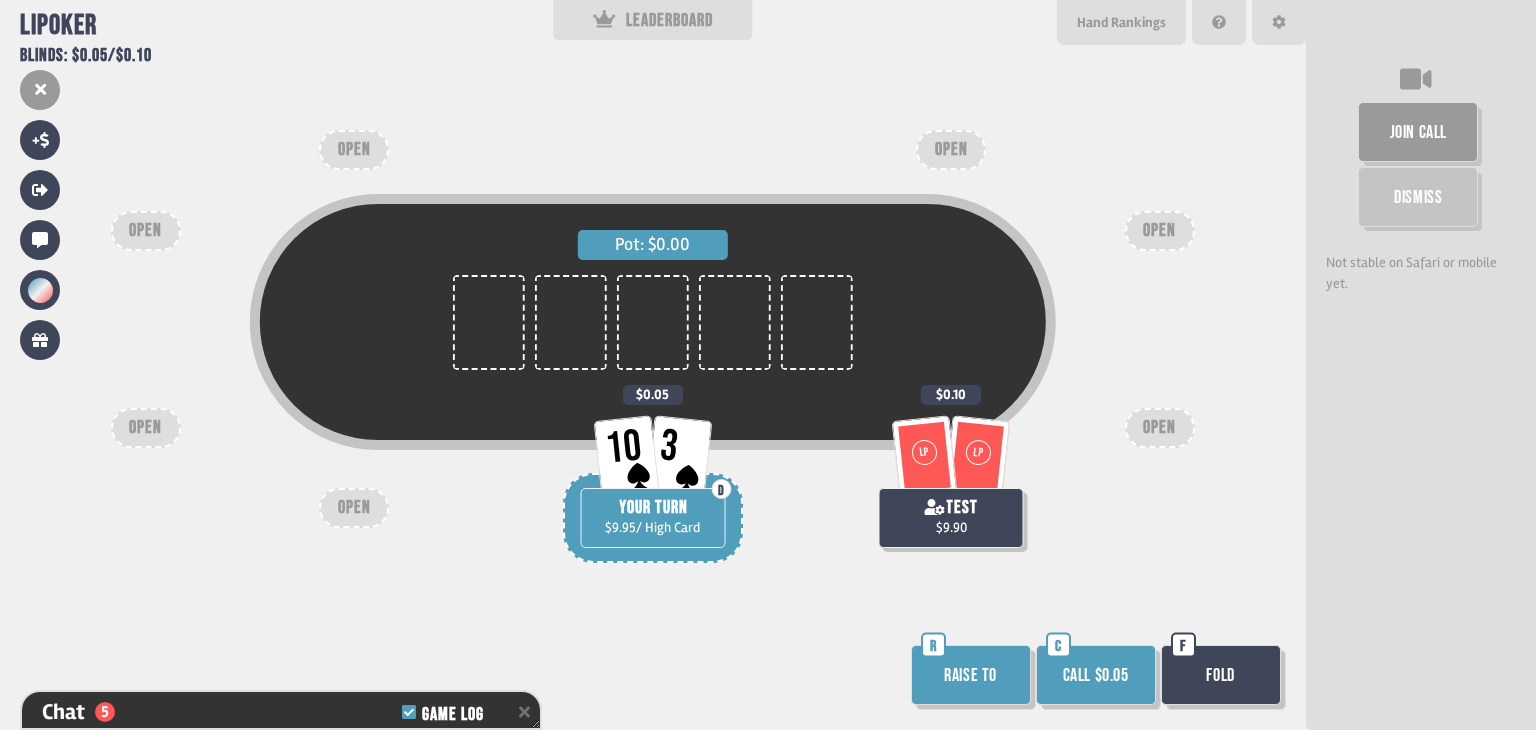 click on "Raise to" at bounding box center (971, 675) 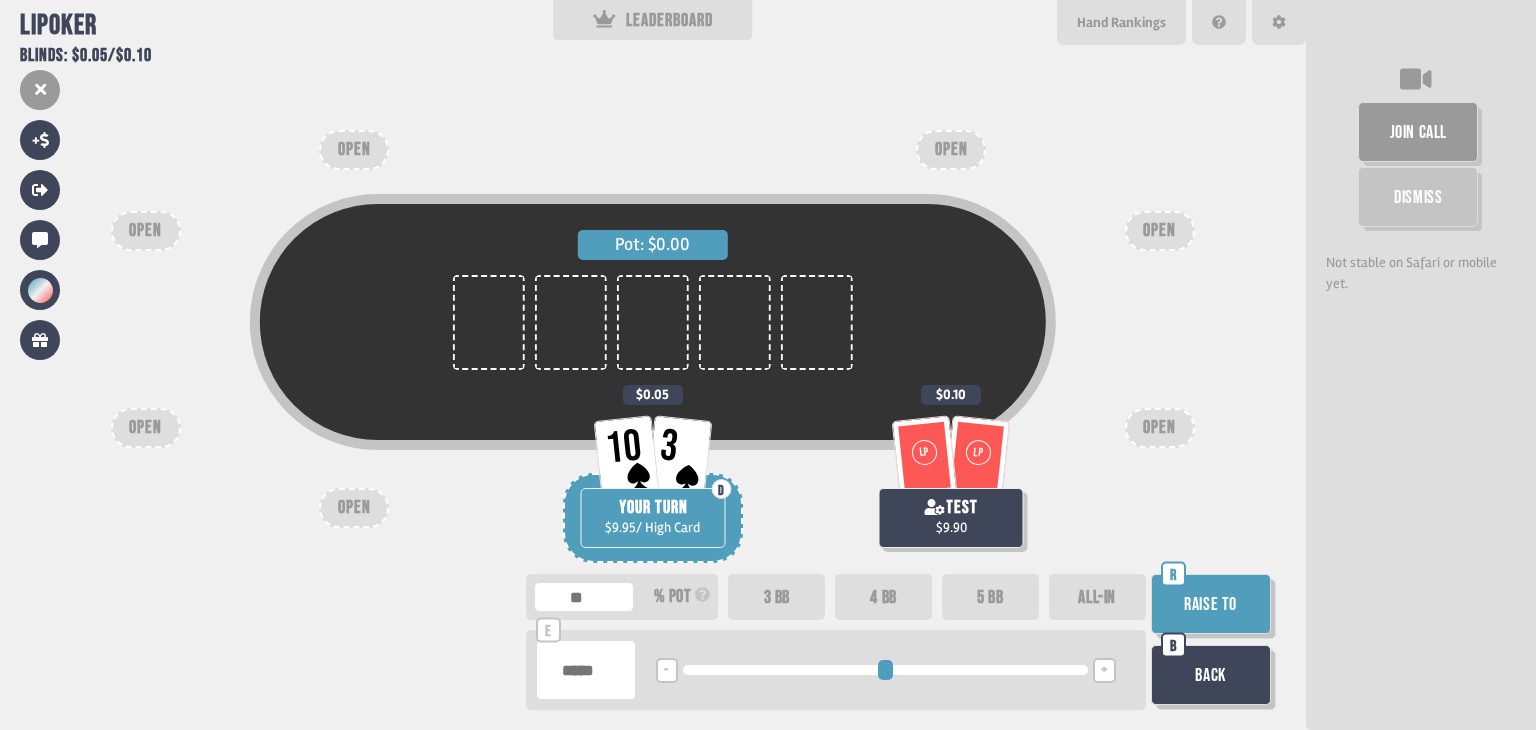 click on "% pot" at bounding box center (682, 596) 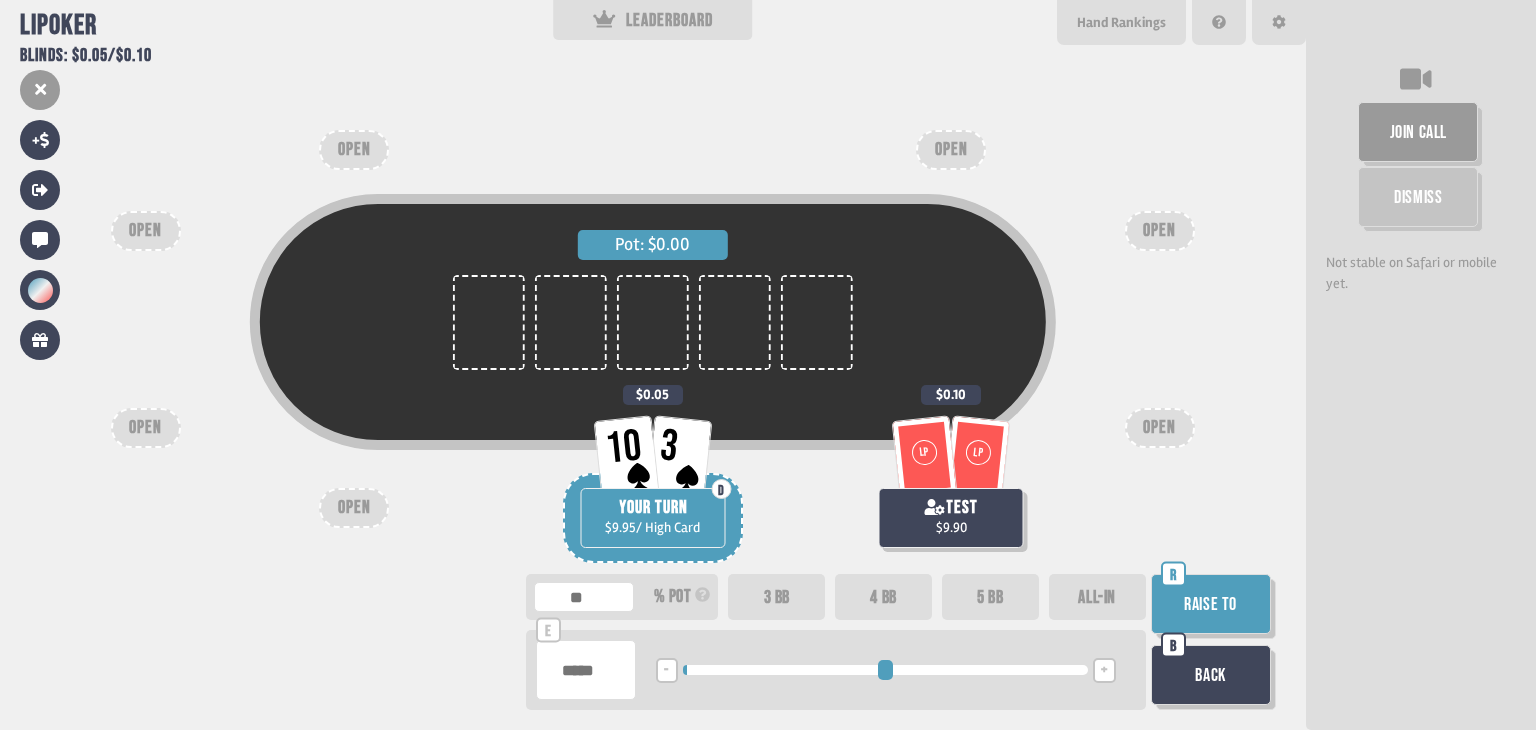 click on "+" at bounding box center [1104, 670] 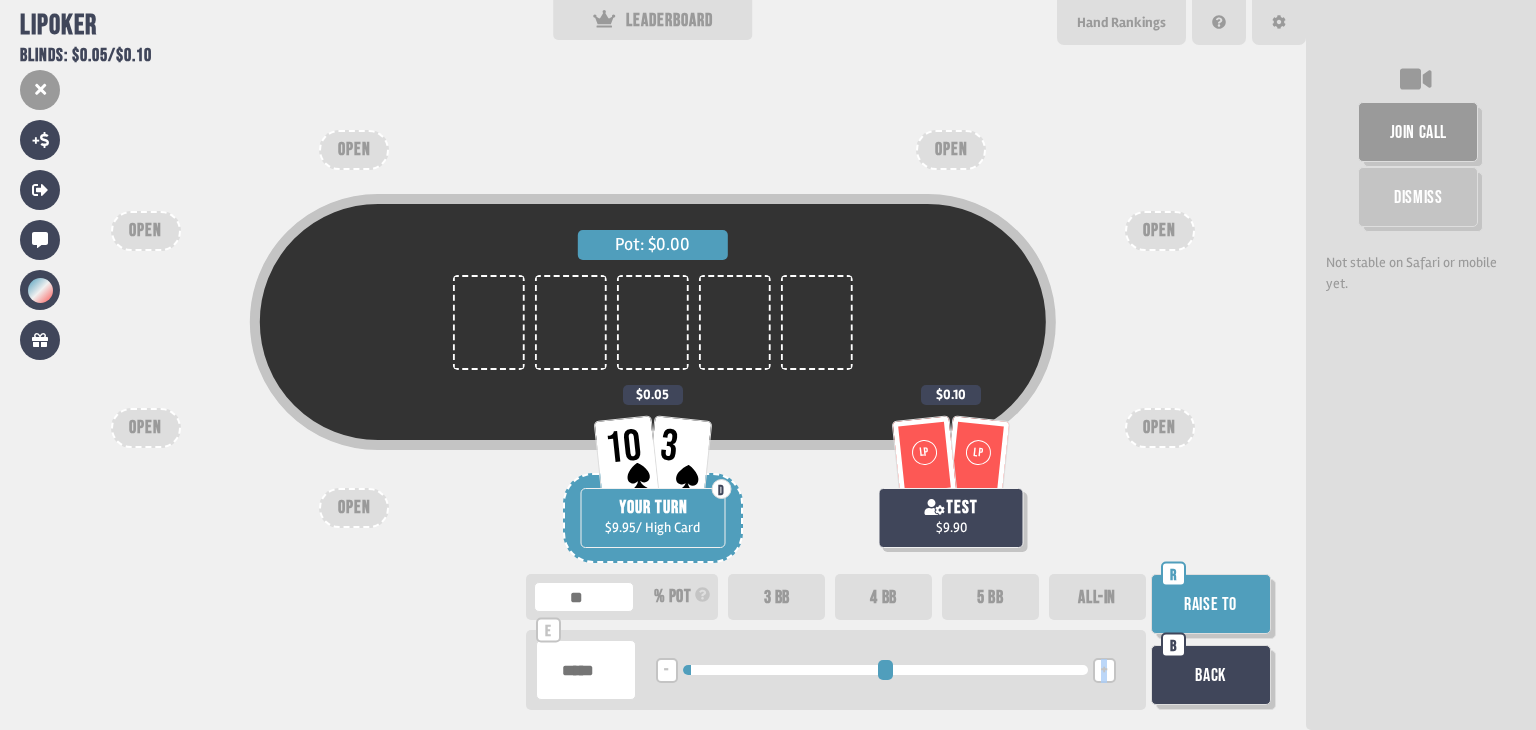 click on "+" at bounding box center [1104, 670] 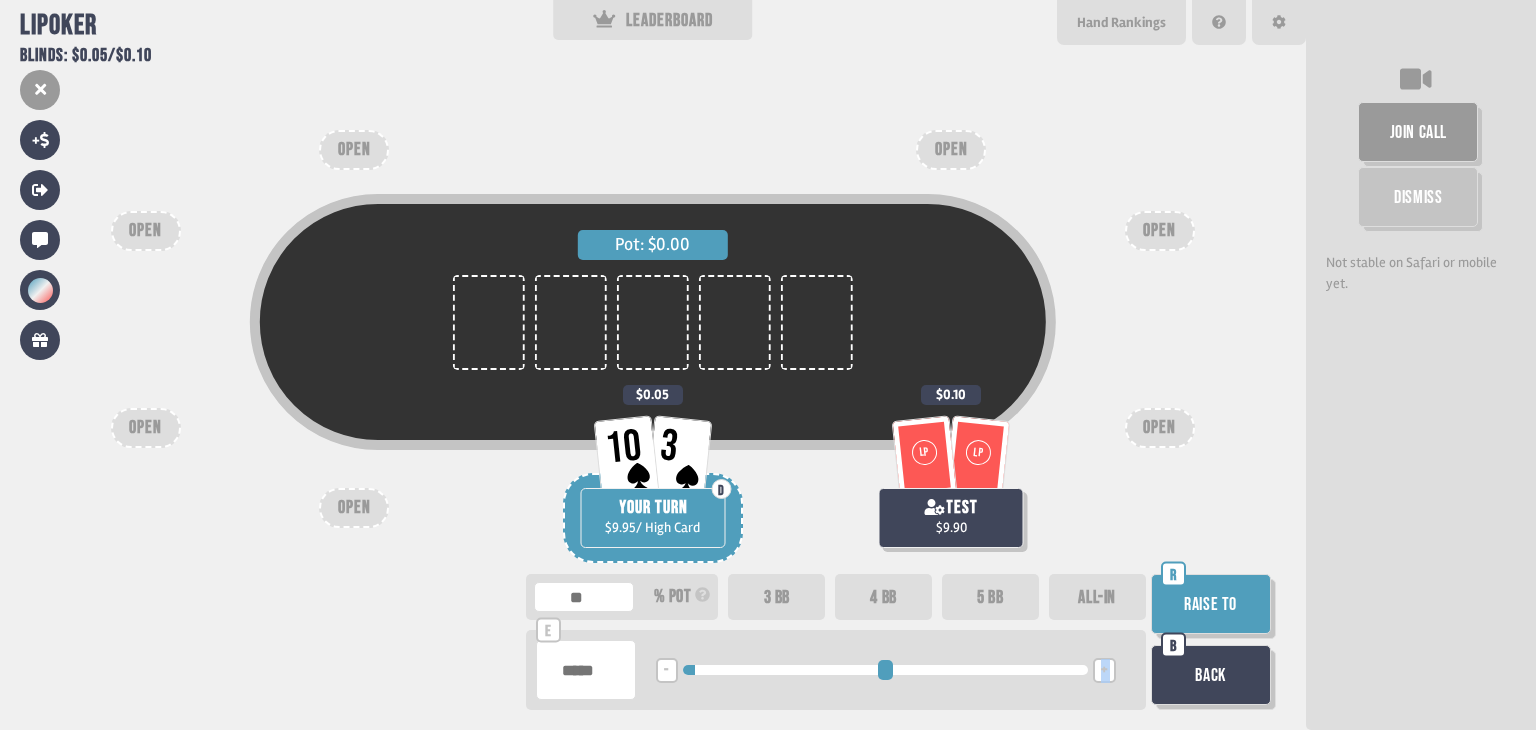 click on "+" at bounding box center [1104, 670] 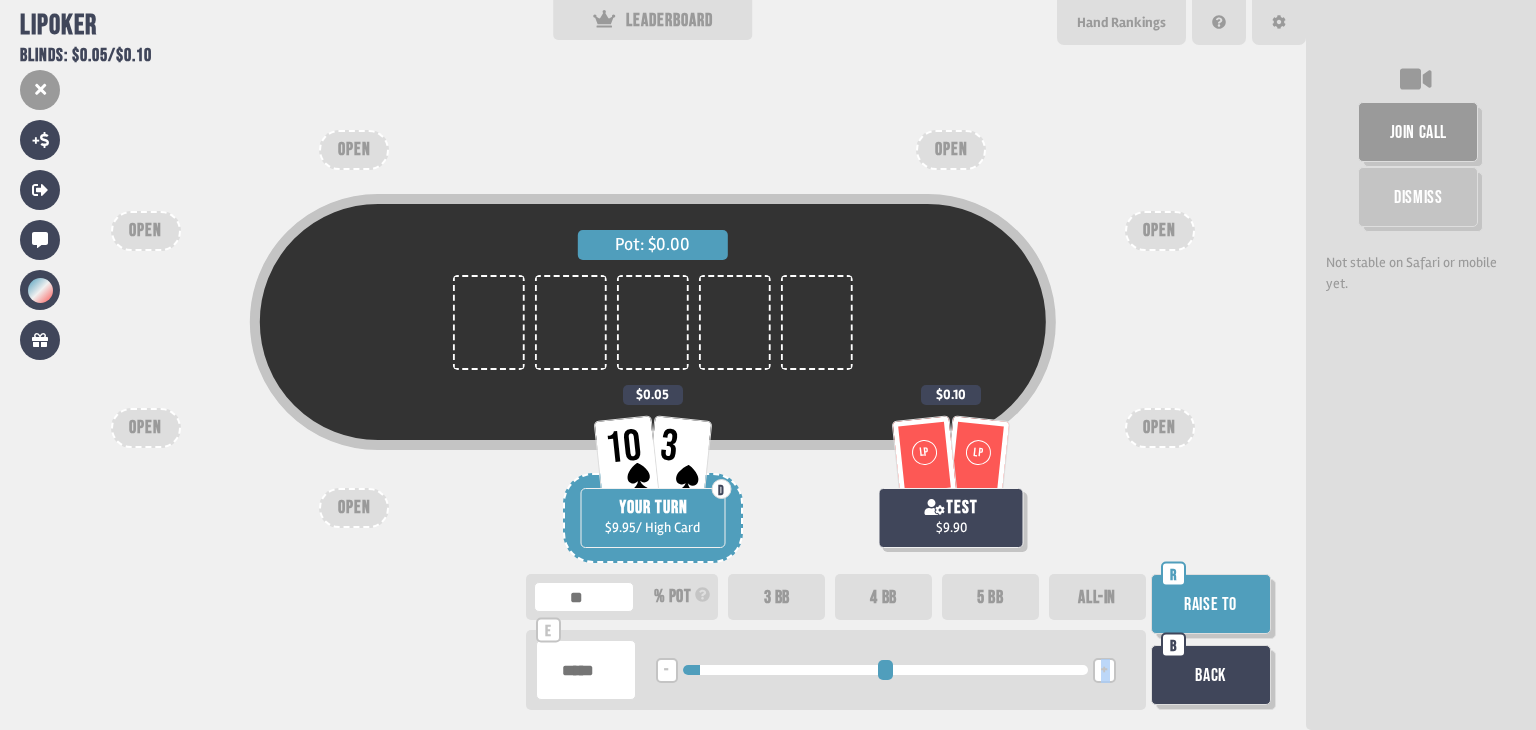 click on "+" at bounding box center [1104, 670] 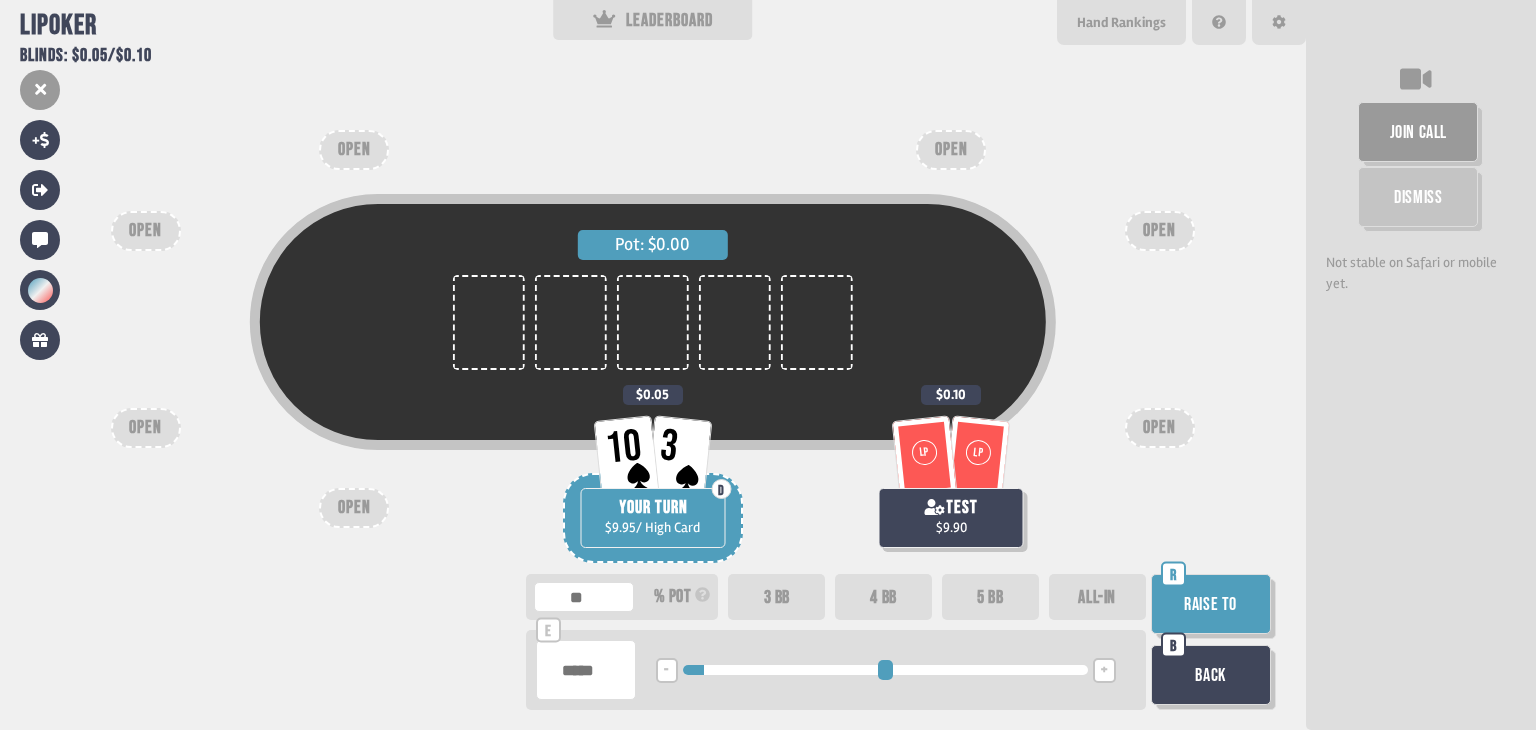 type on "***" 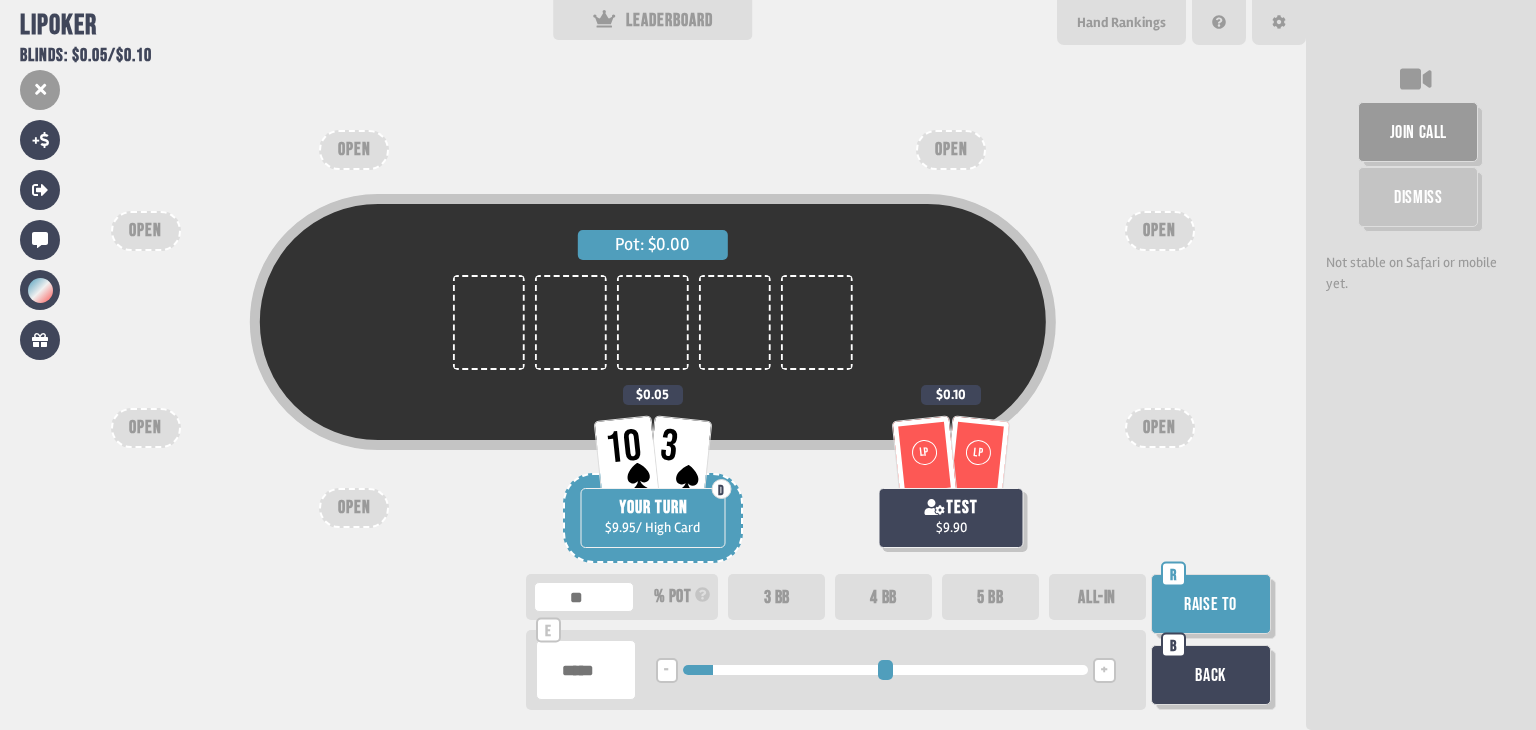 type on "***" 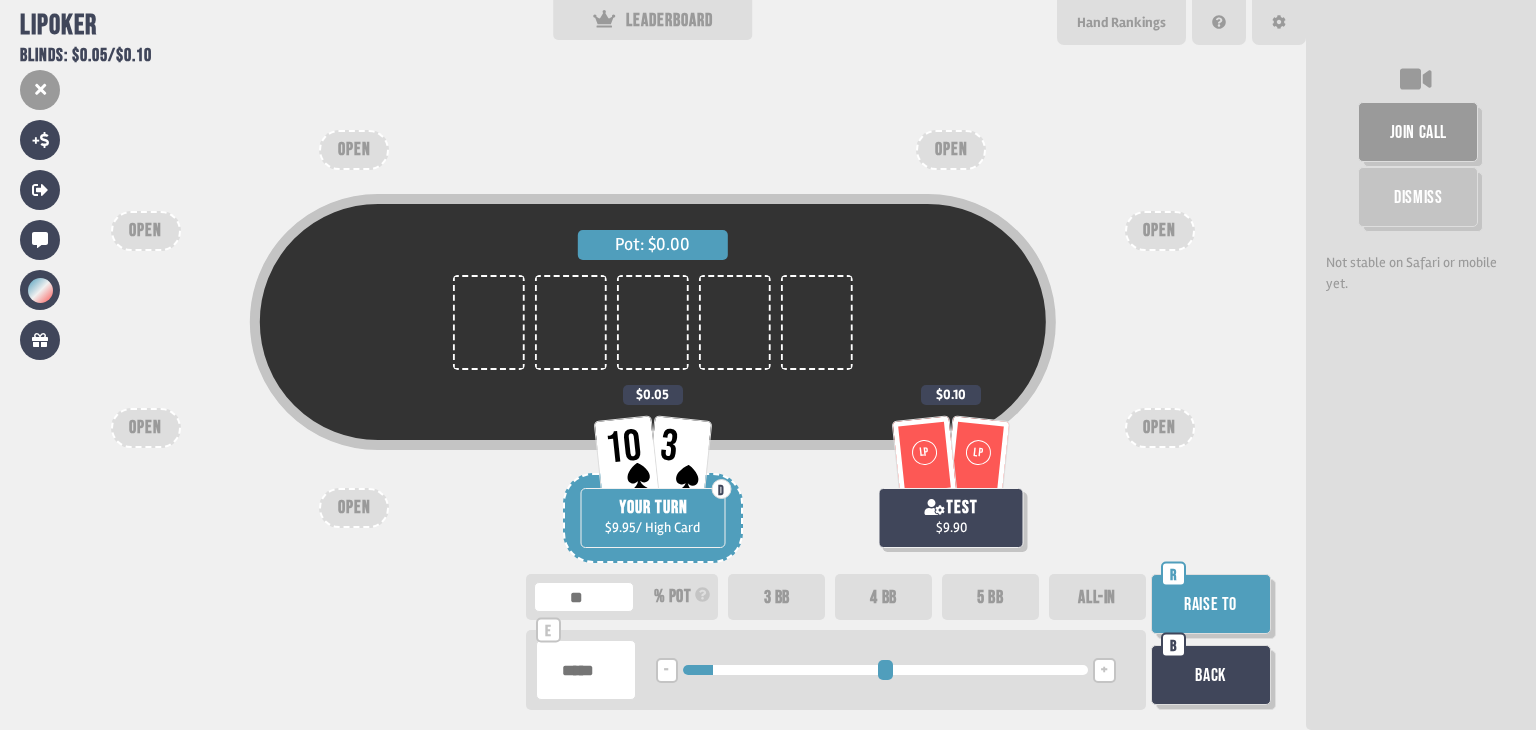 type on "**" 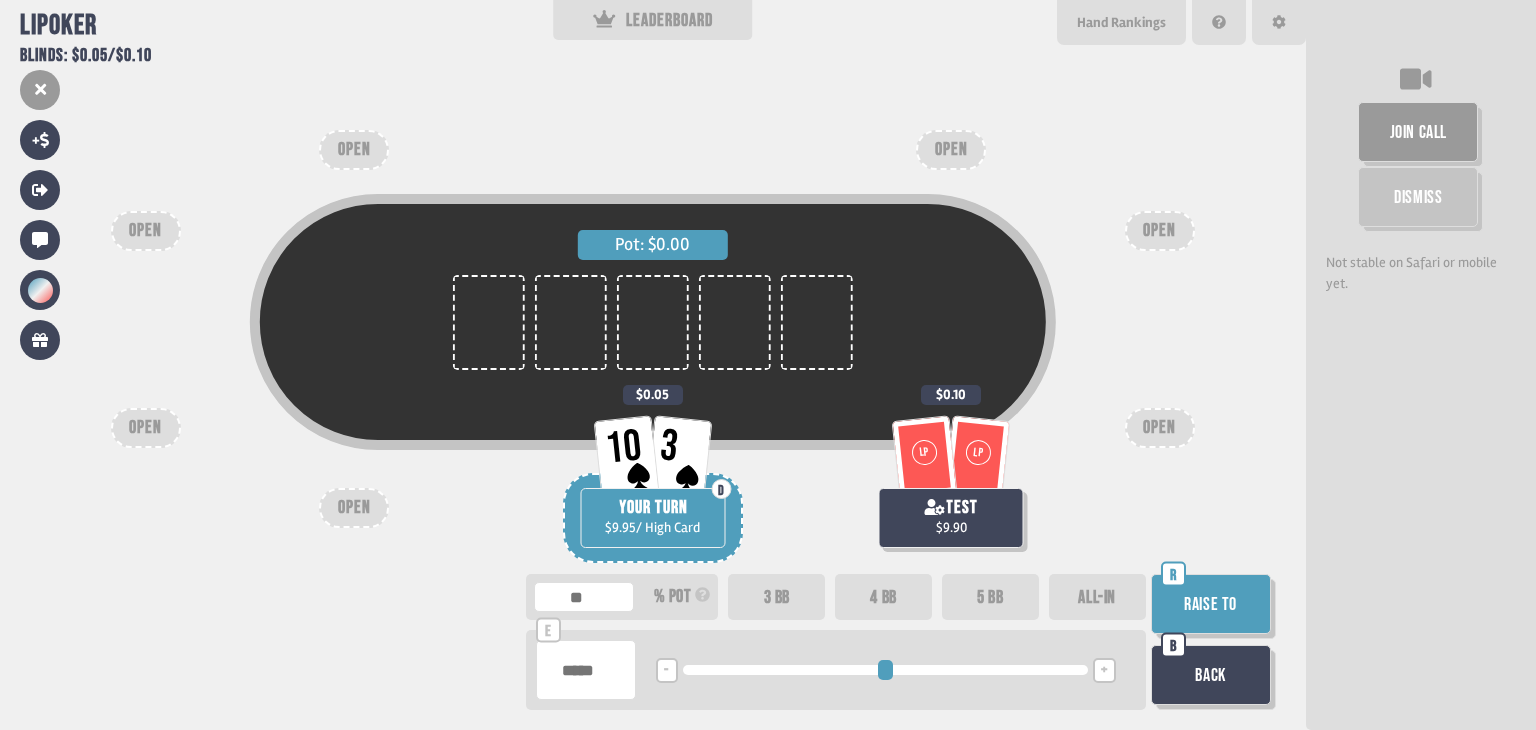 drag, startPoint x: 719, startPoint y: 671, endPoint x: 664, endPoint y: 671, distance: 55 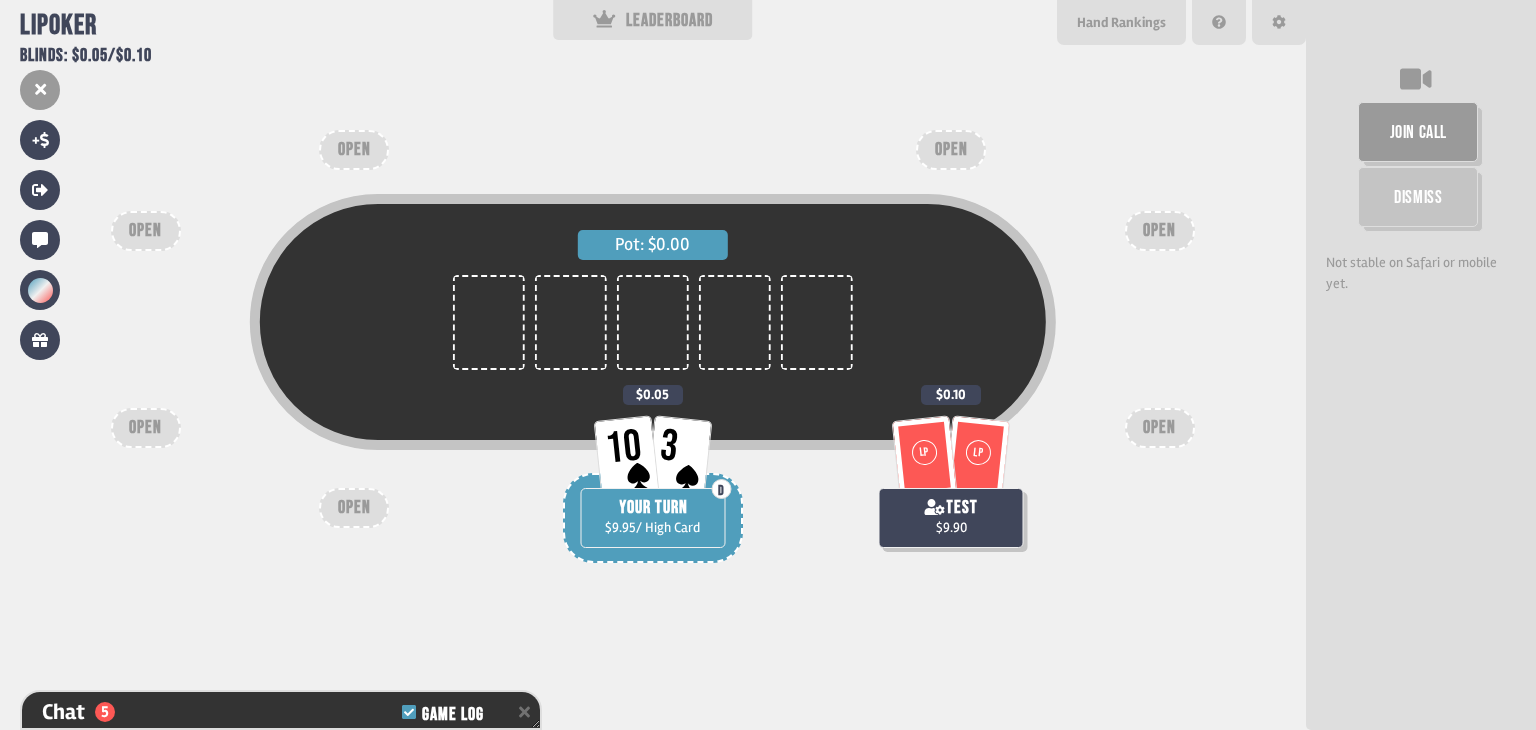 scroll, scrollTop: 274, scrollLeft: 0, axis: vertical 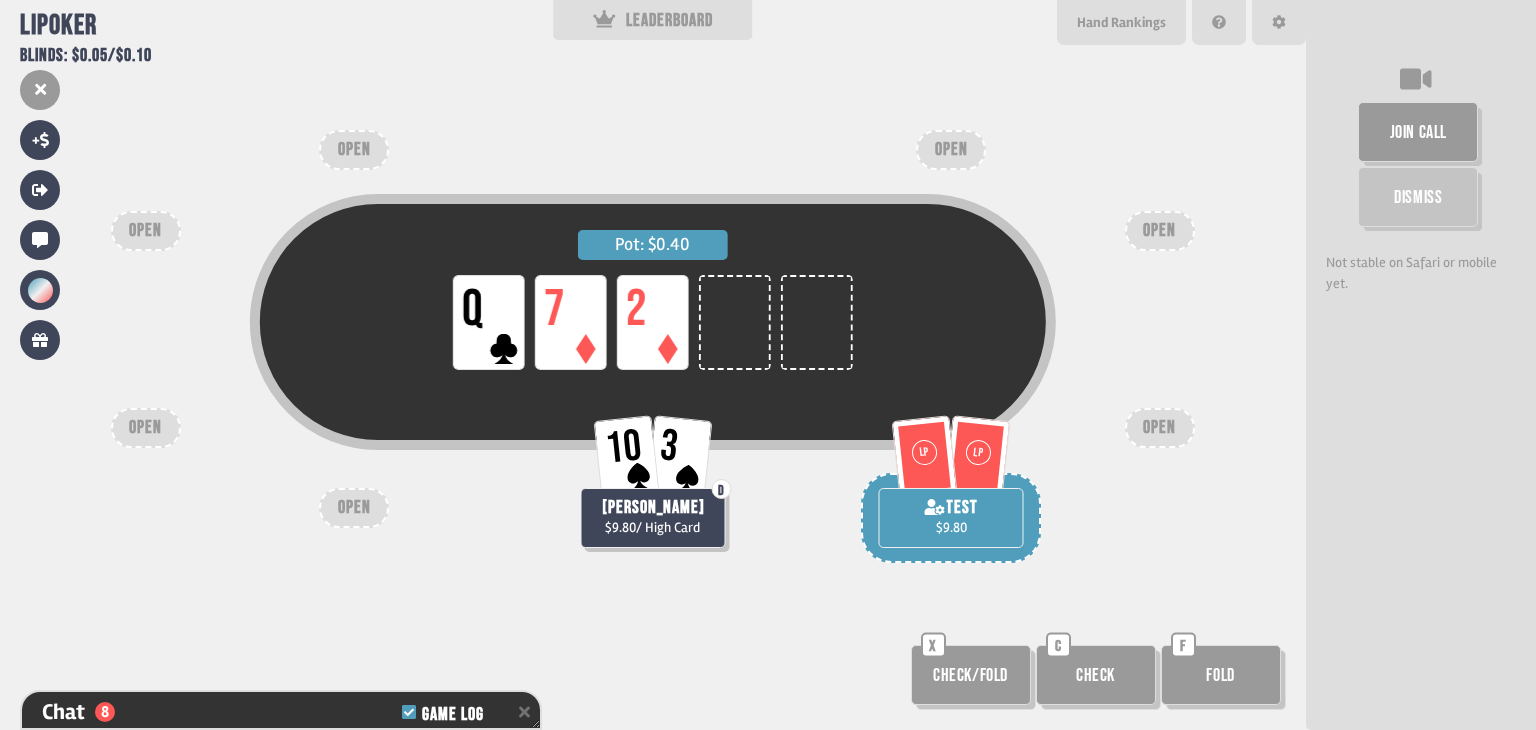 click on "test $9.80" at bounding box center (951, 518) 